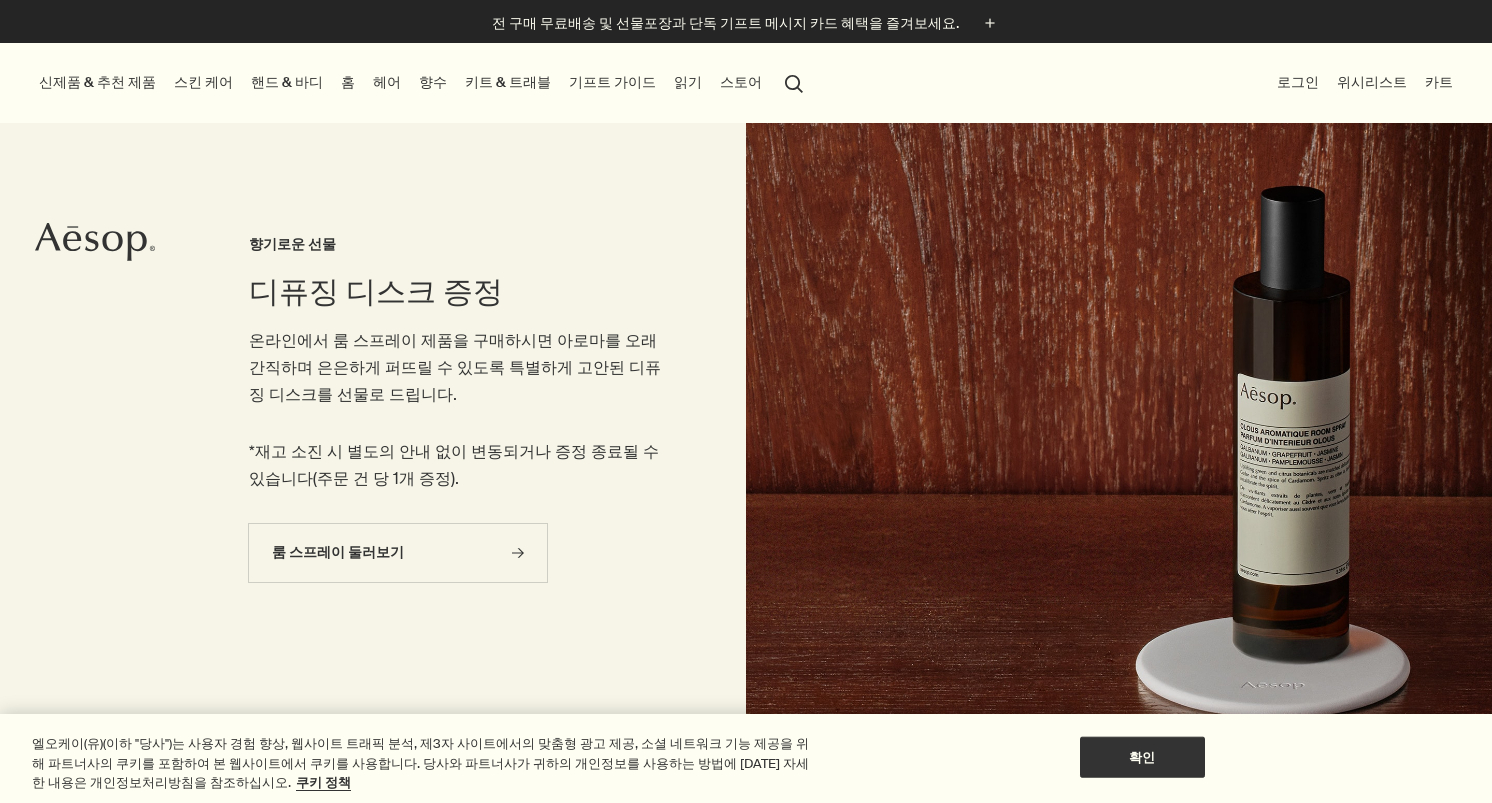 scroll, scrollTop: 80, scrollLeft: 0, axis: vertical 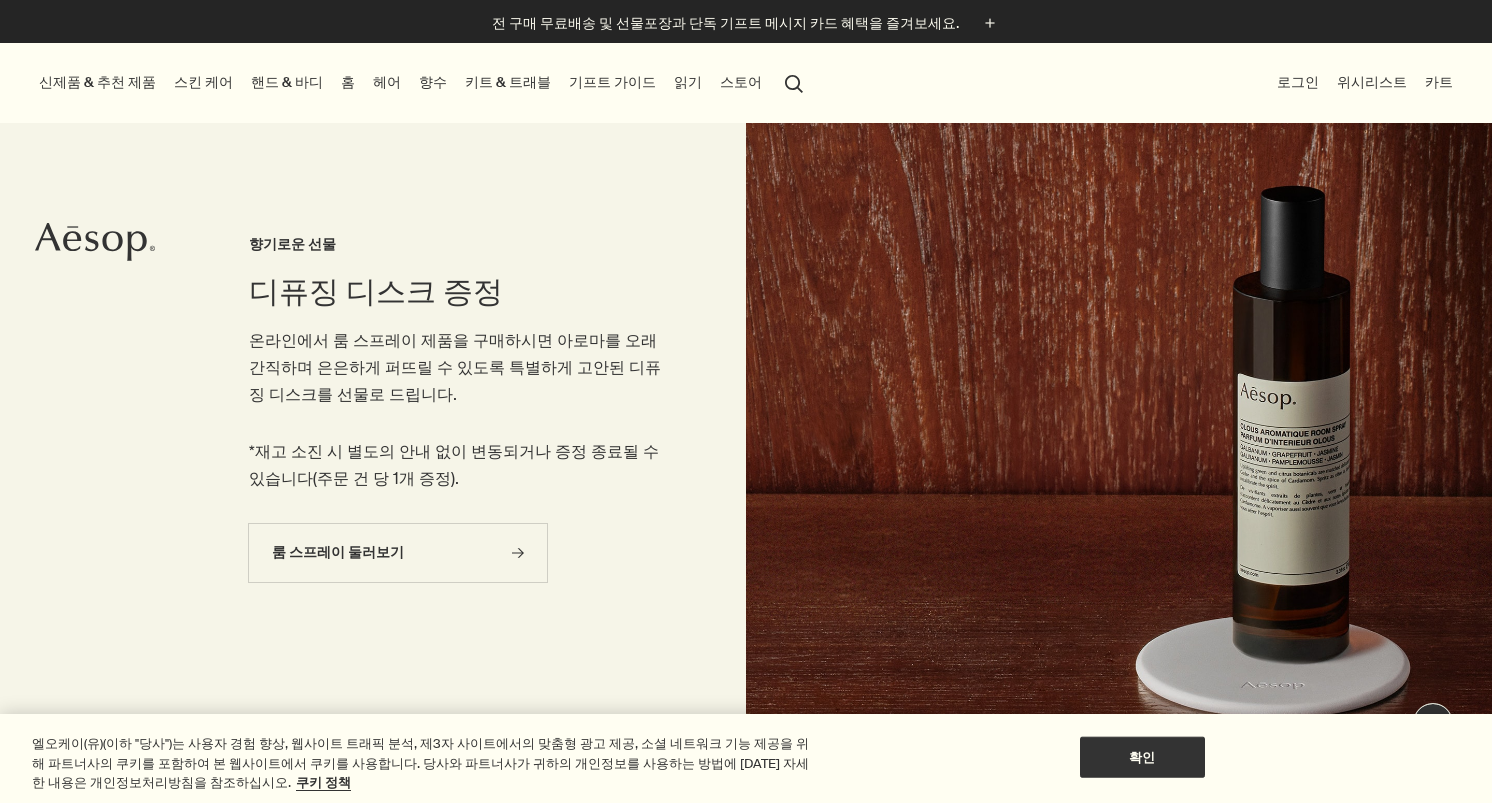 click on "홈" at bounding box center (348, 82) 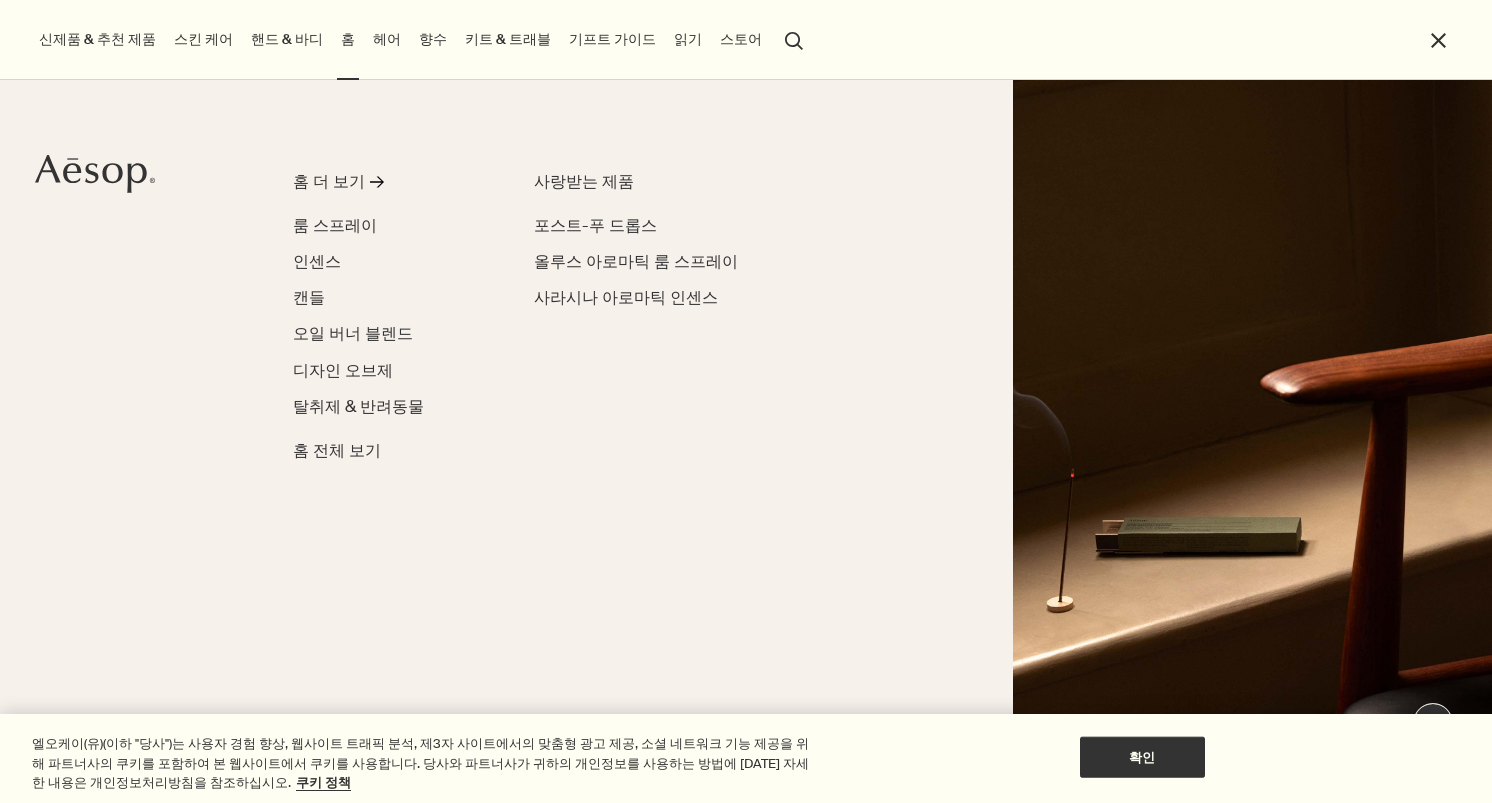 click on "핸드 & 바디" at bounding box center (287, 39) 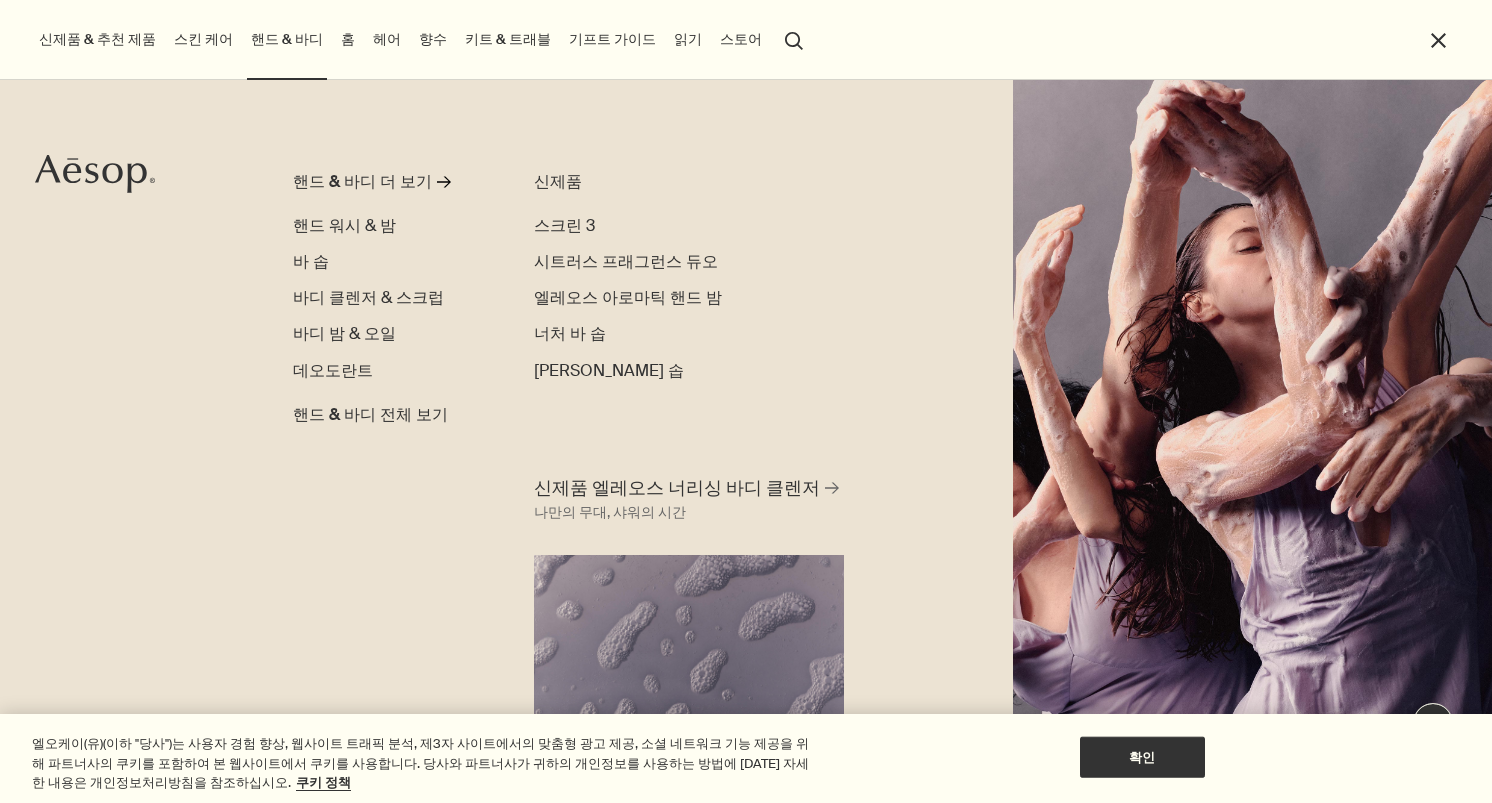 click on "search 검색" at bounding box center (794, 39) 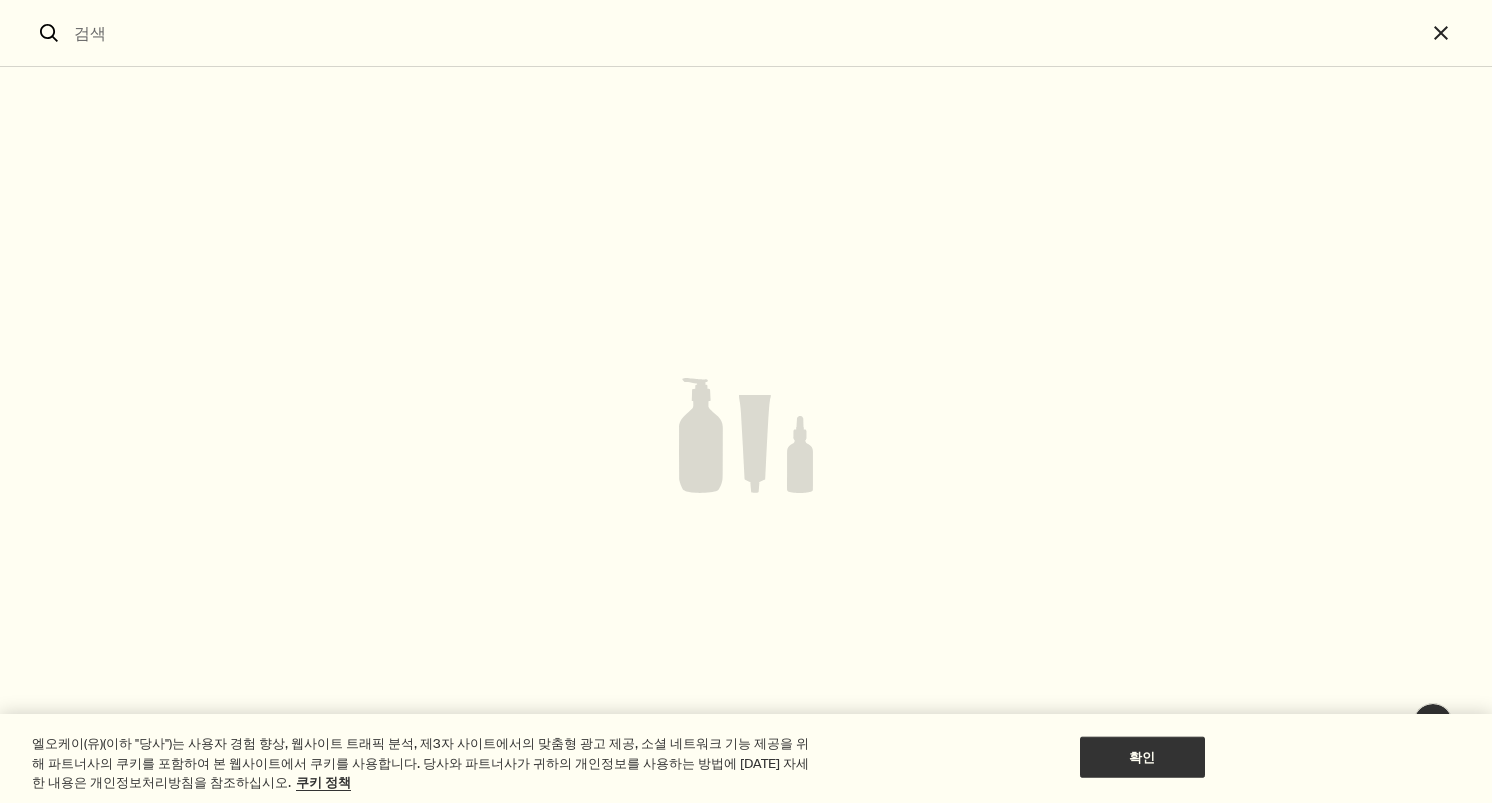 type on "t" 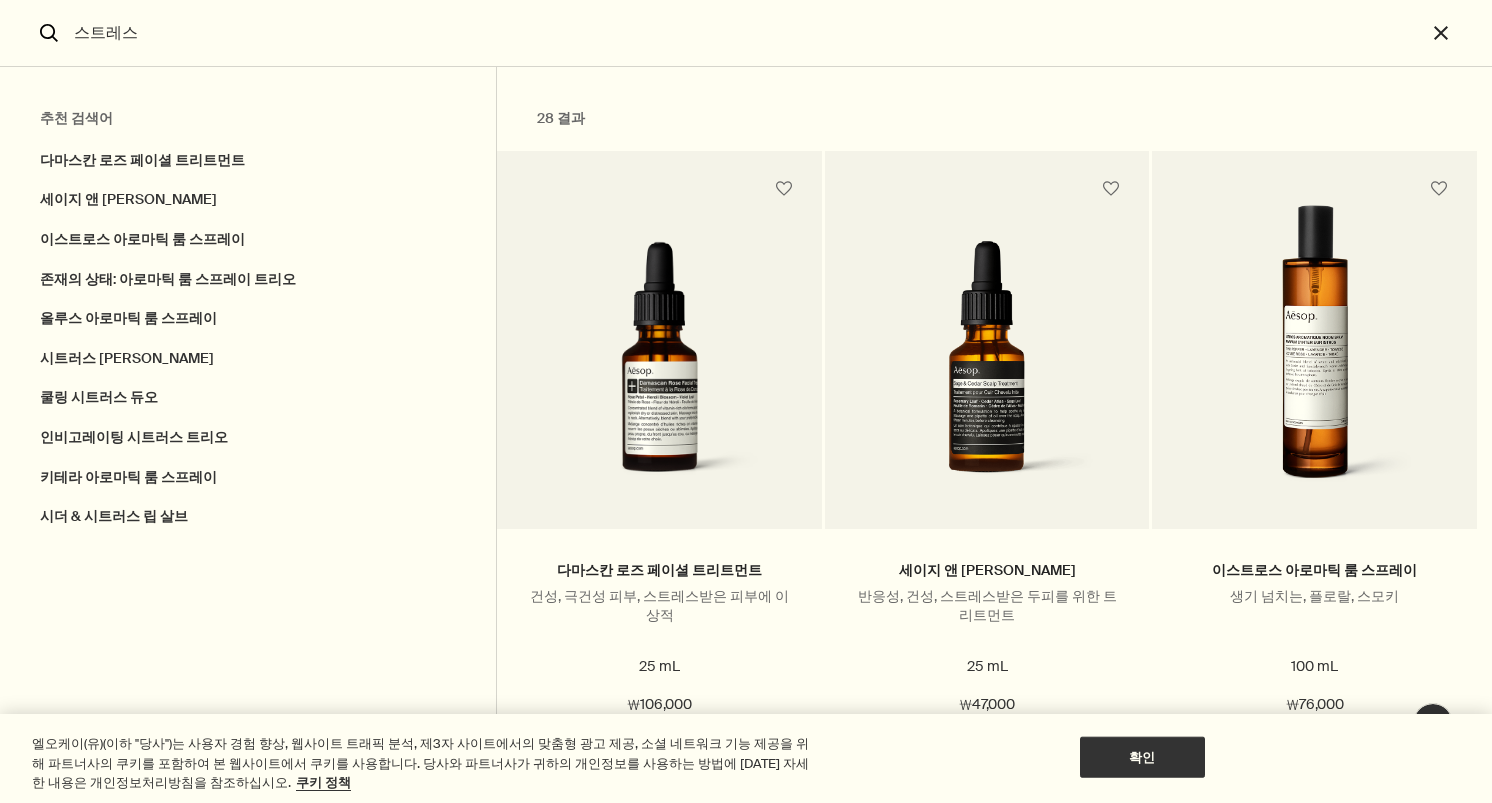 click on "스트레스" at bounding box center (746, 33) 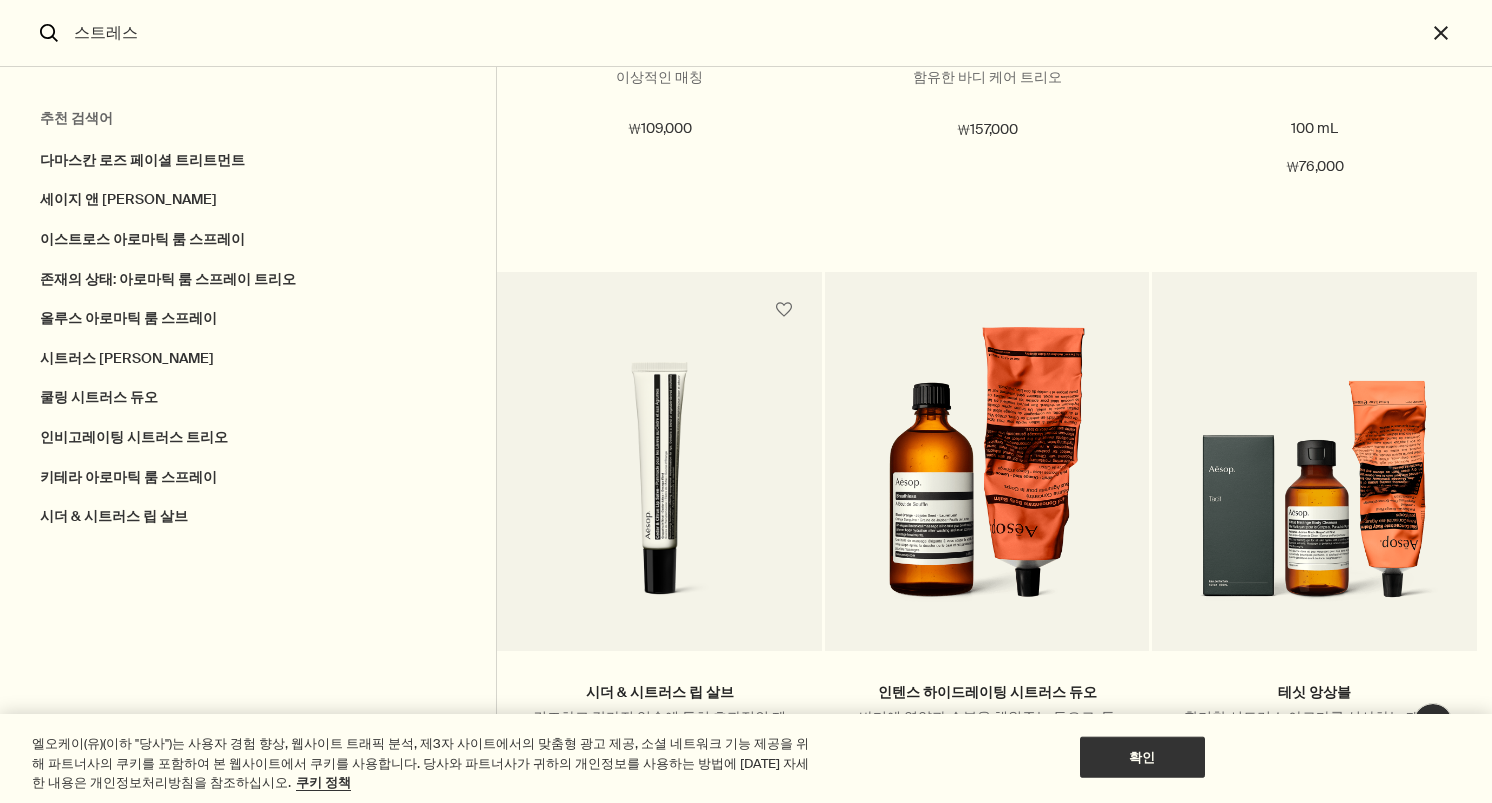 scroll, scrollTop: 1946, scrollLeft: 0, axis: vertical 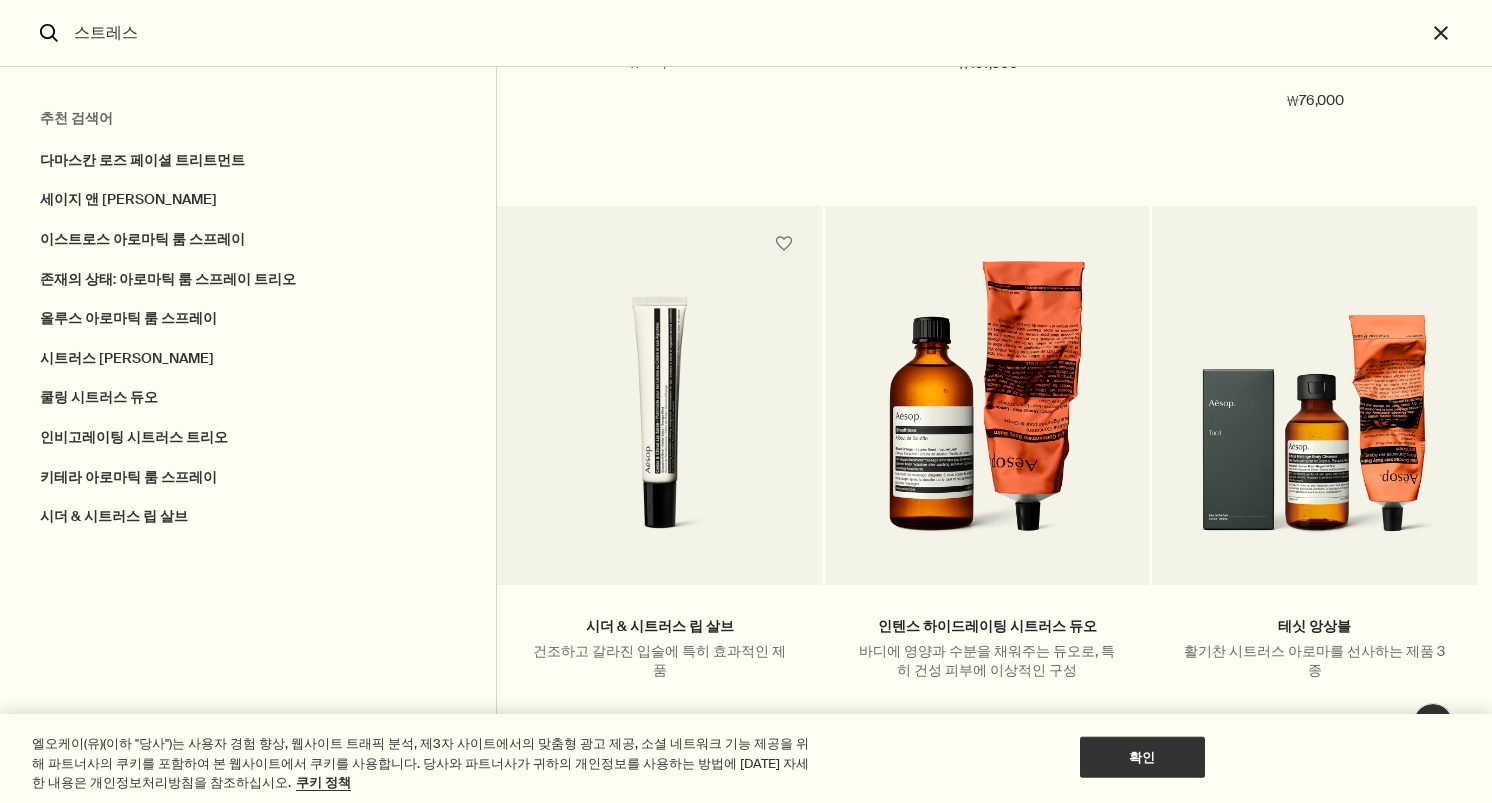 drag, startPoint x: 153, startPoint y: 39, endPoint x: 0, endPoint y: -4, distance: 158.92766 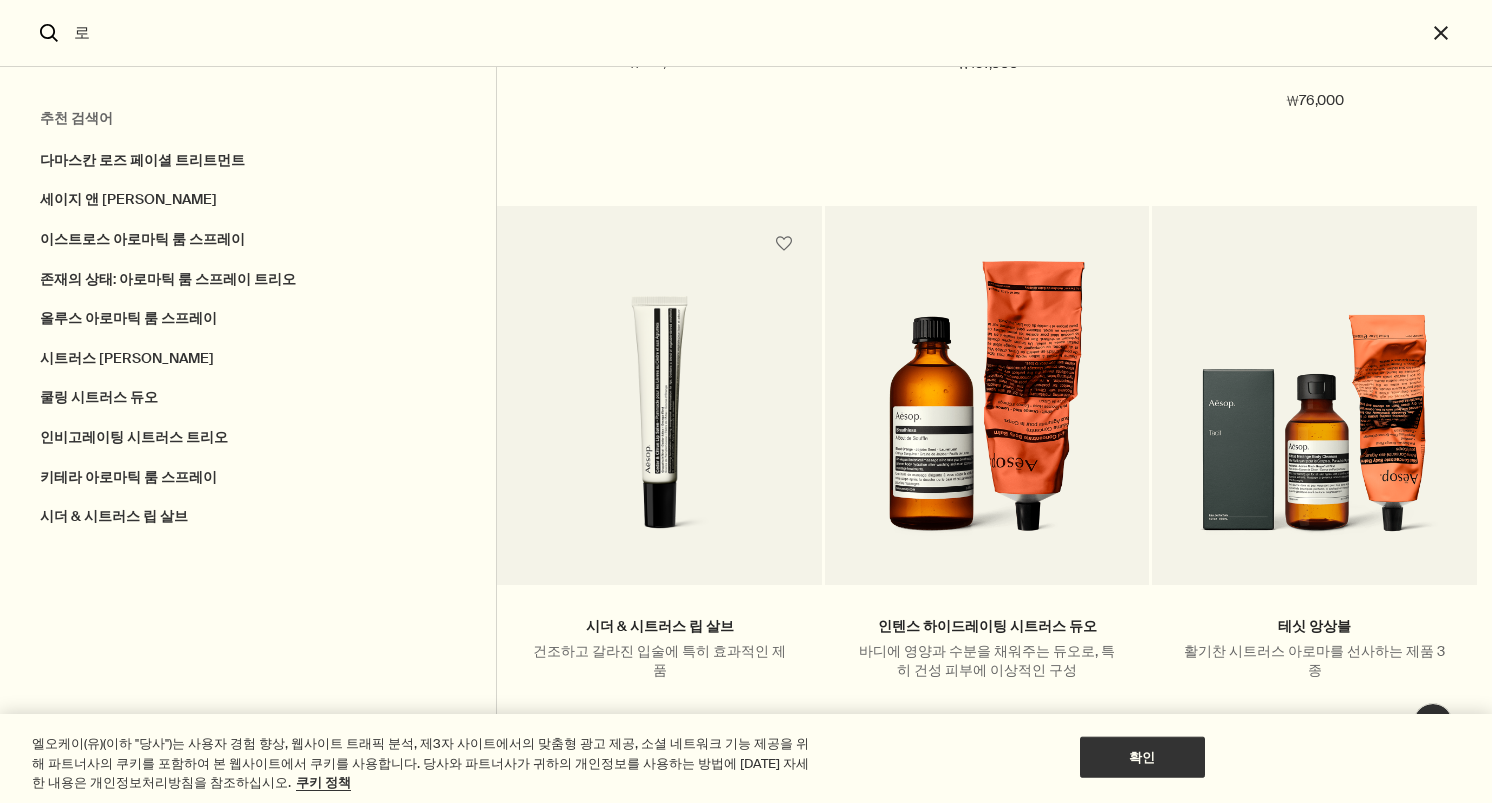 scroll, scrollTop: 0, scrollLeft: 0, axis: both 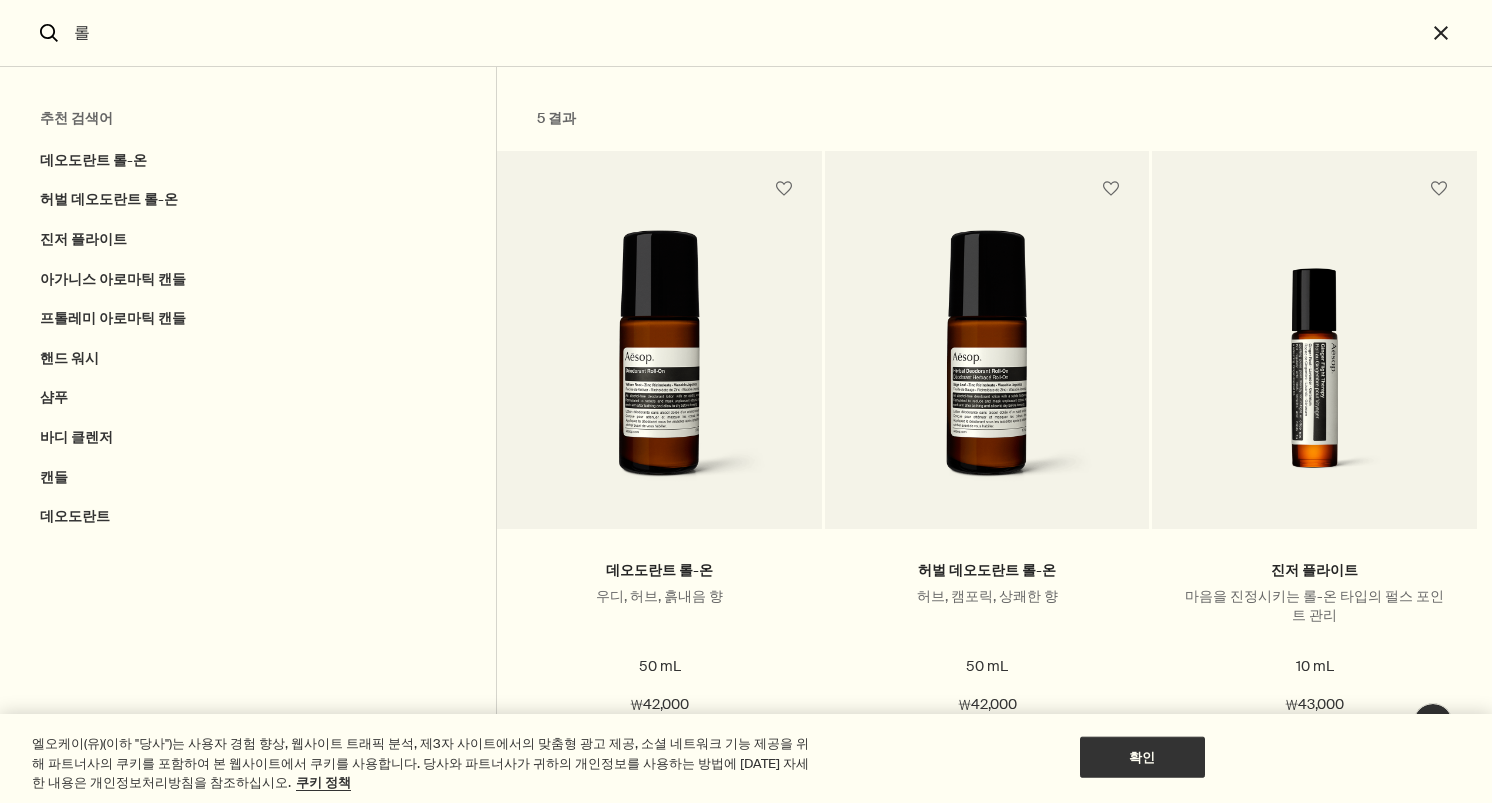 click on "롤" at bounding box center [746, 33] 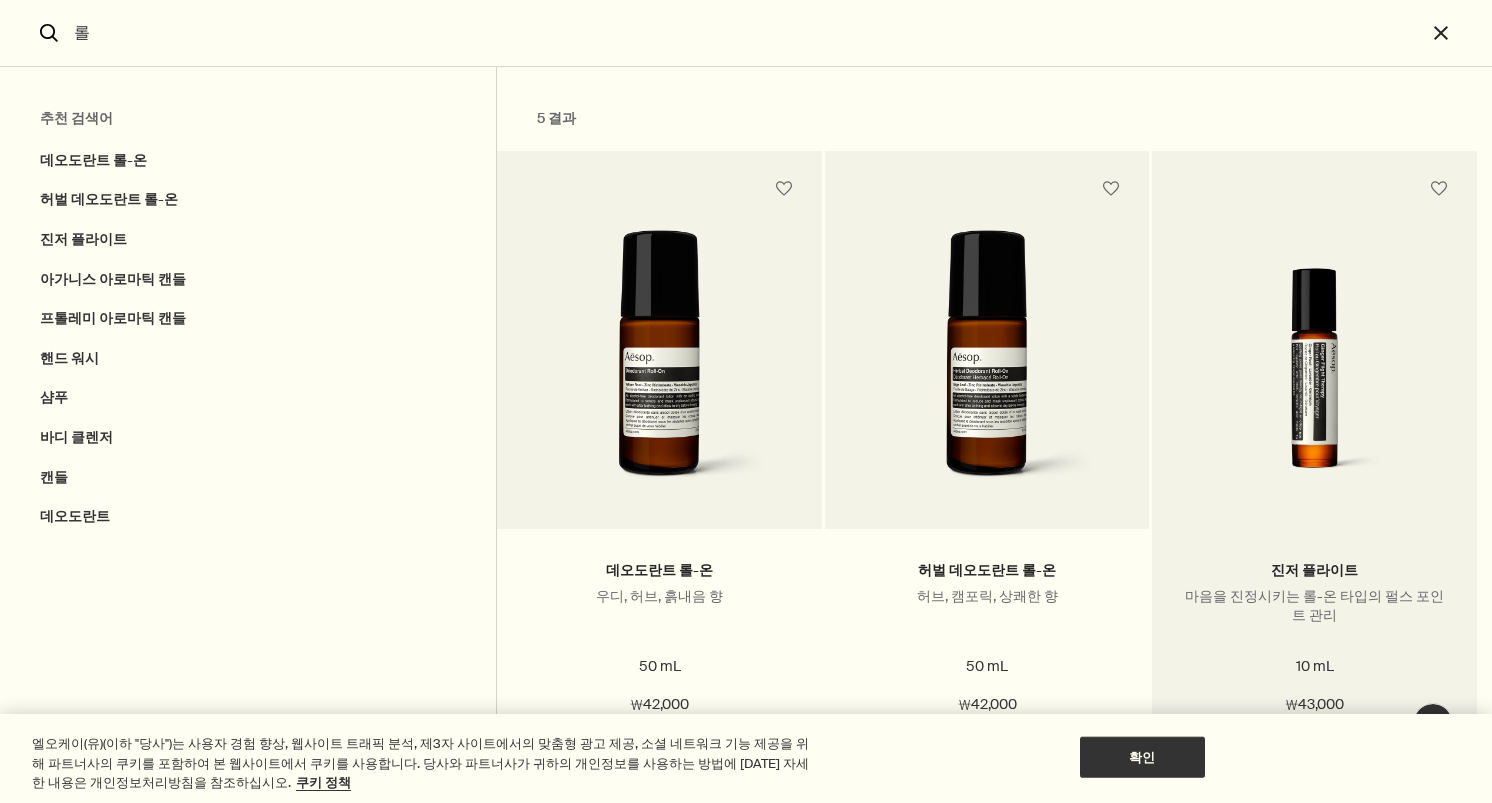 scroll, scrollTop: 147, scrollLeft: 0, axis: vertical 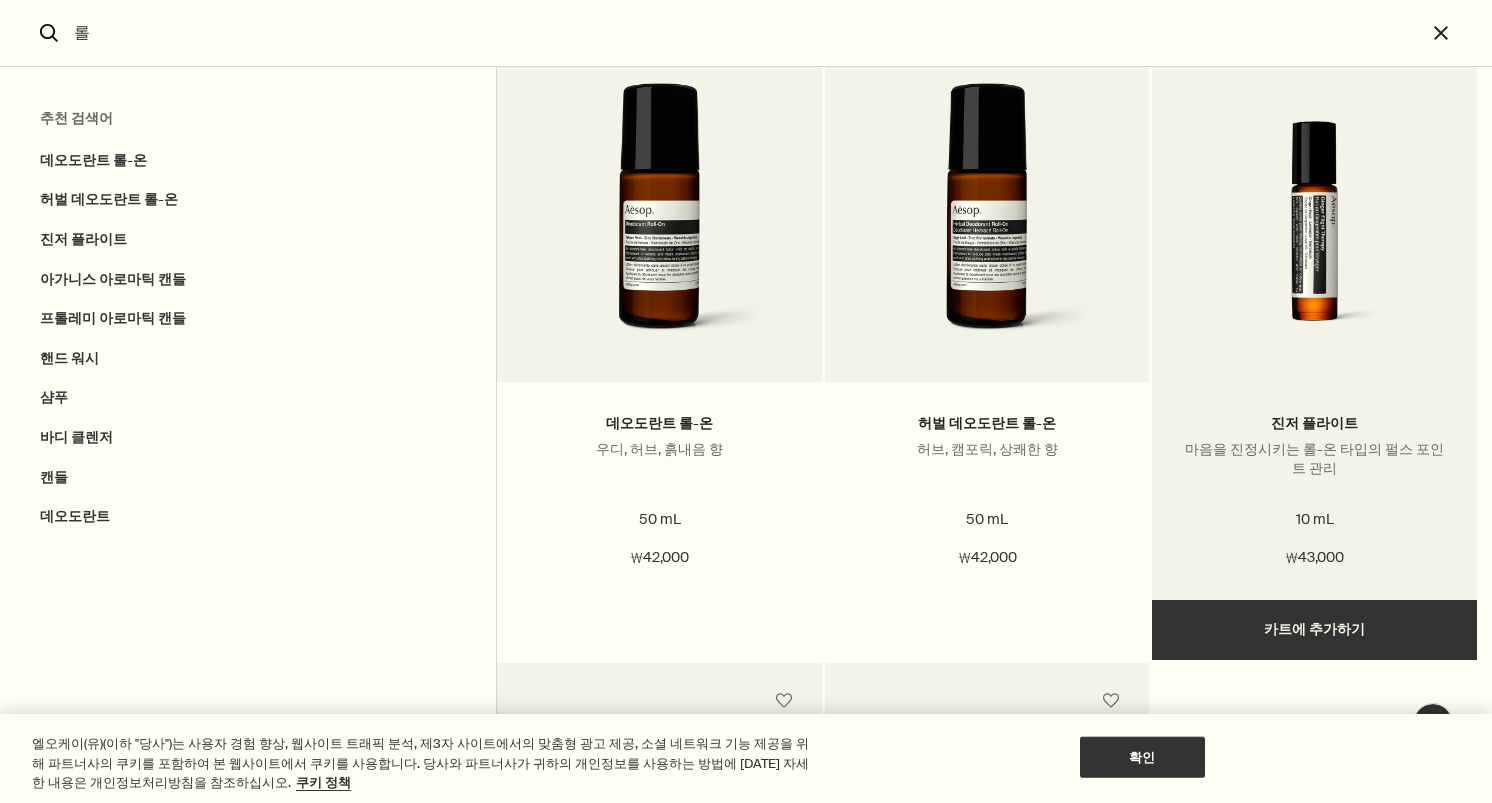 type on "롤" 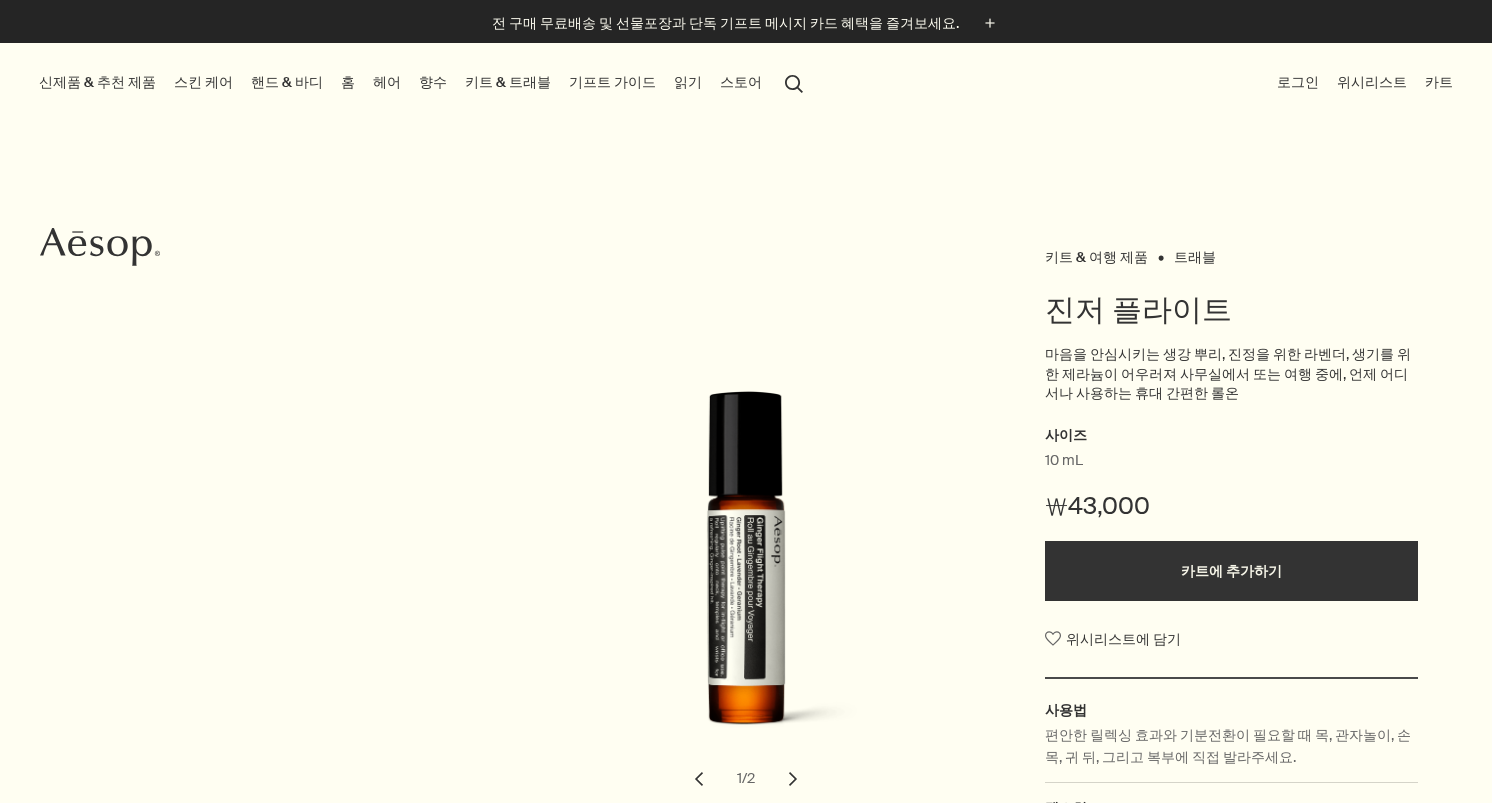 scroll, scrollTop: 0, scrollLeft: 0, axis: both 